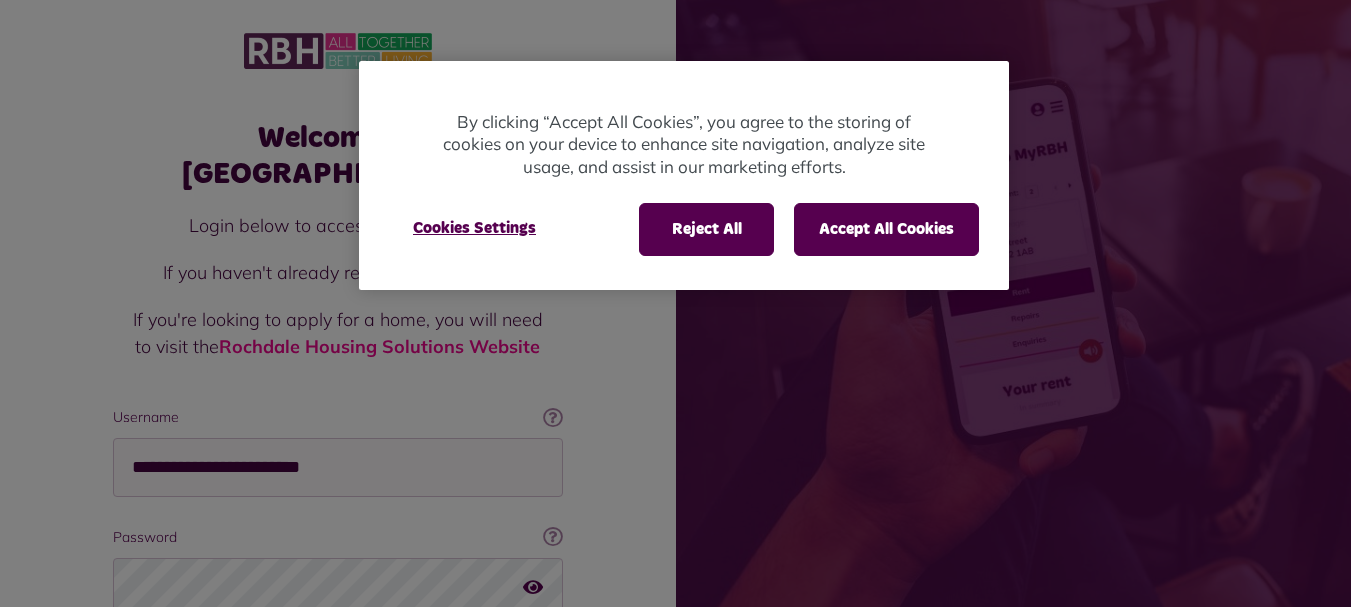 scroll, scrollTop: 161, scrollLeft: 0, axis: vertical 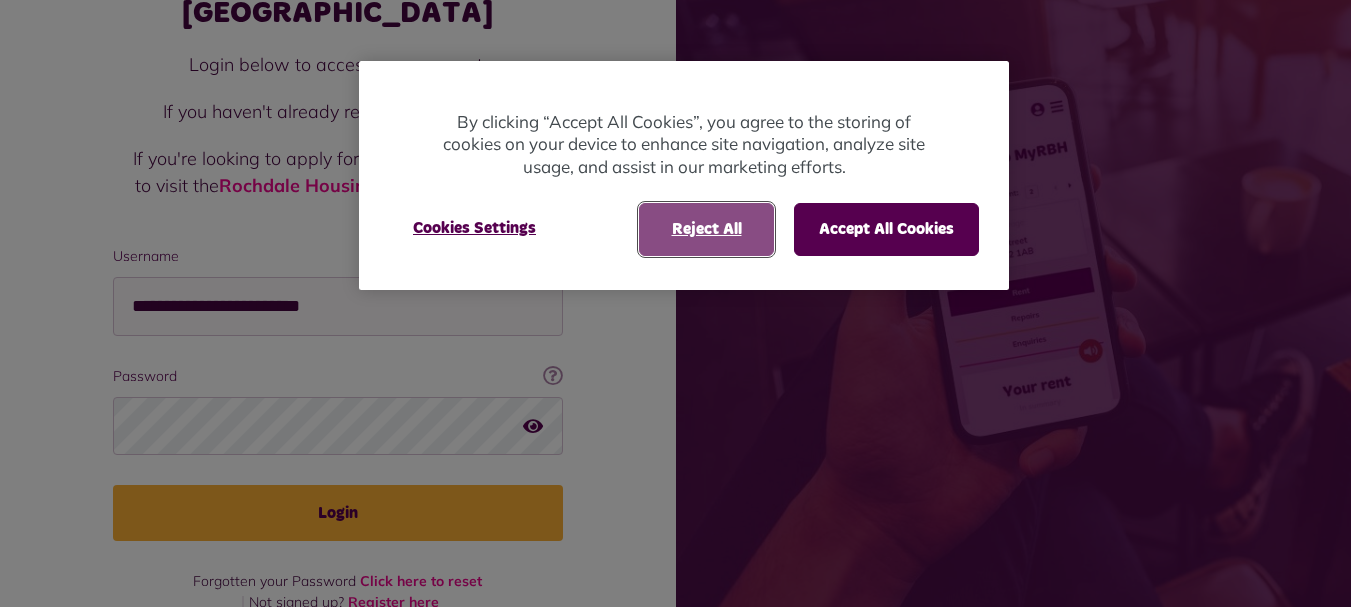 click on "Reject All" at bounding box center (706, 229) 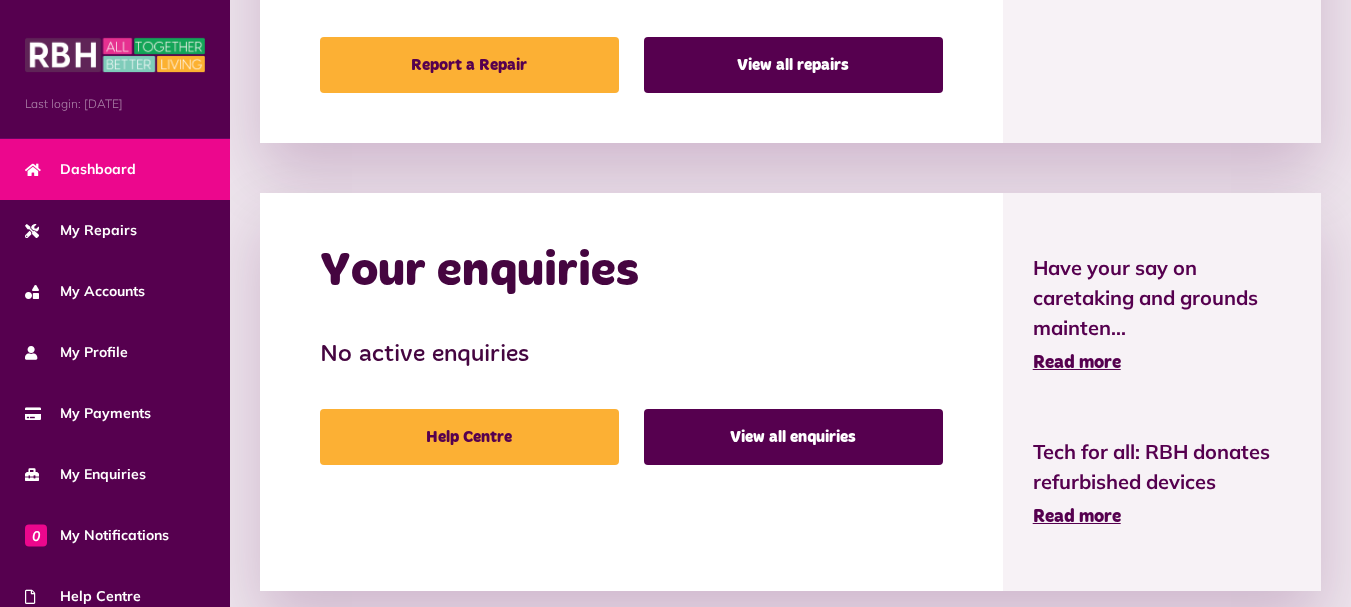 scroll, scrollTop: 1136, scrollLeft: 0, axis: vertical 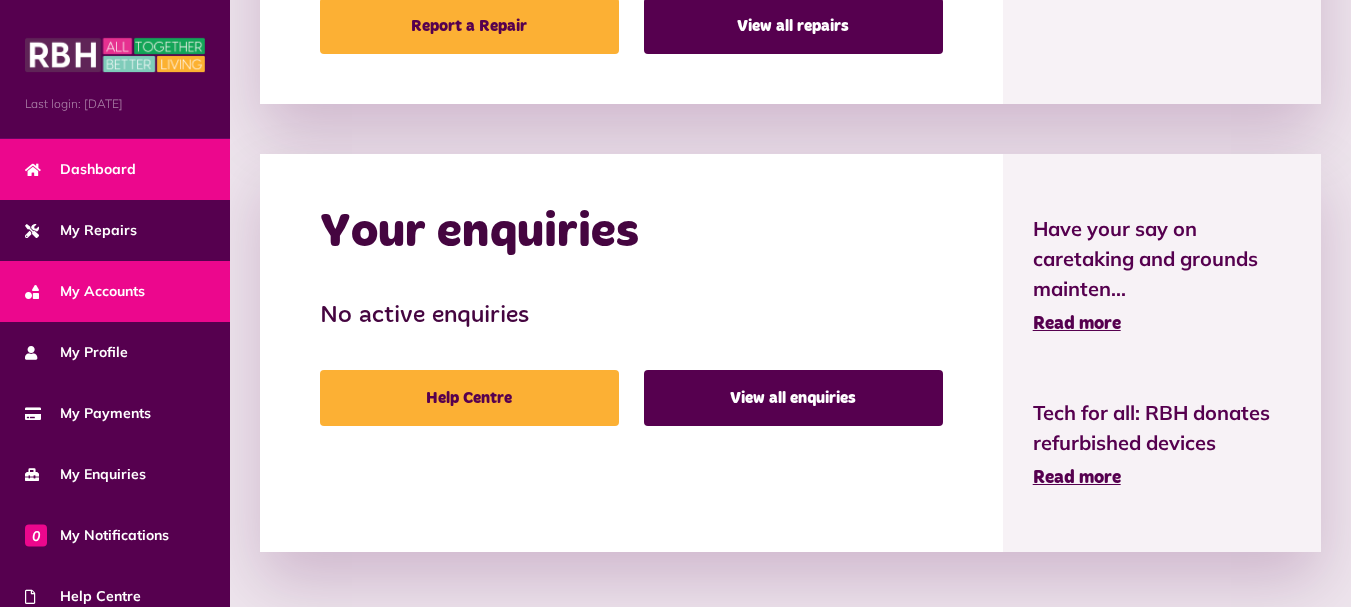 click on "My Accounts" at bounding box center [85, 291] 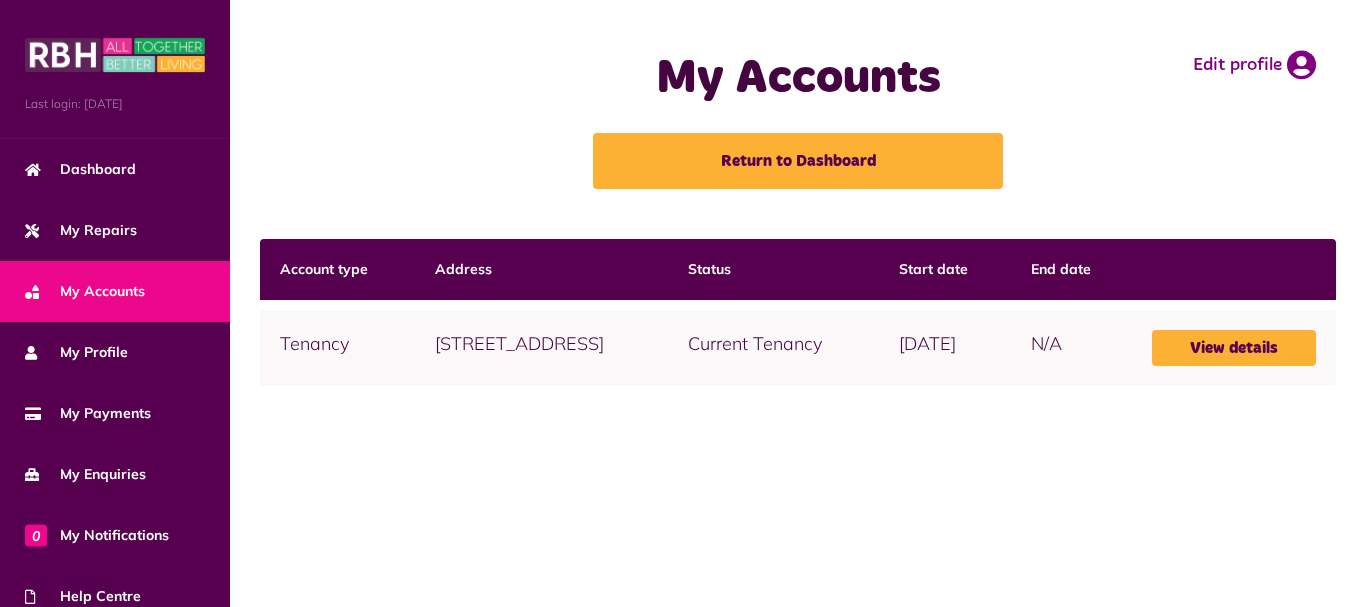scroll, scrollTop: 0, scrollLeft: 0, axis: both 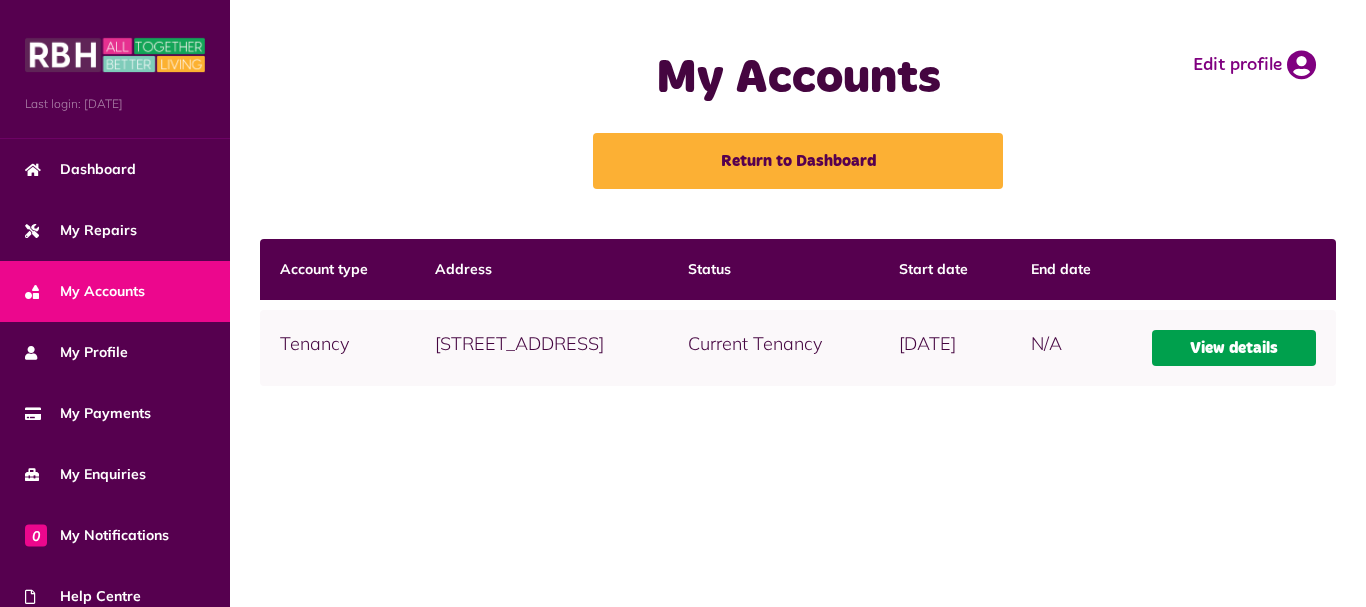 click on "View details" at bounding box center (1234, 348) 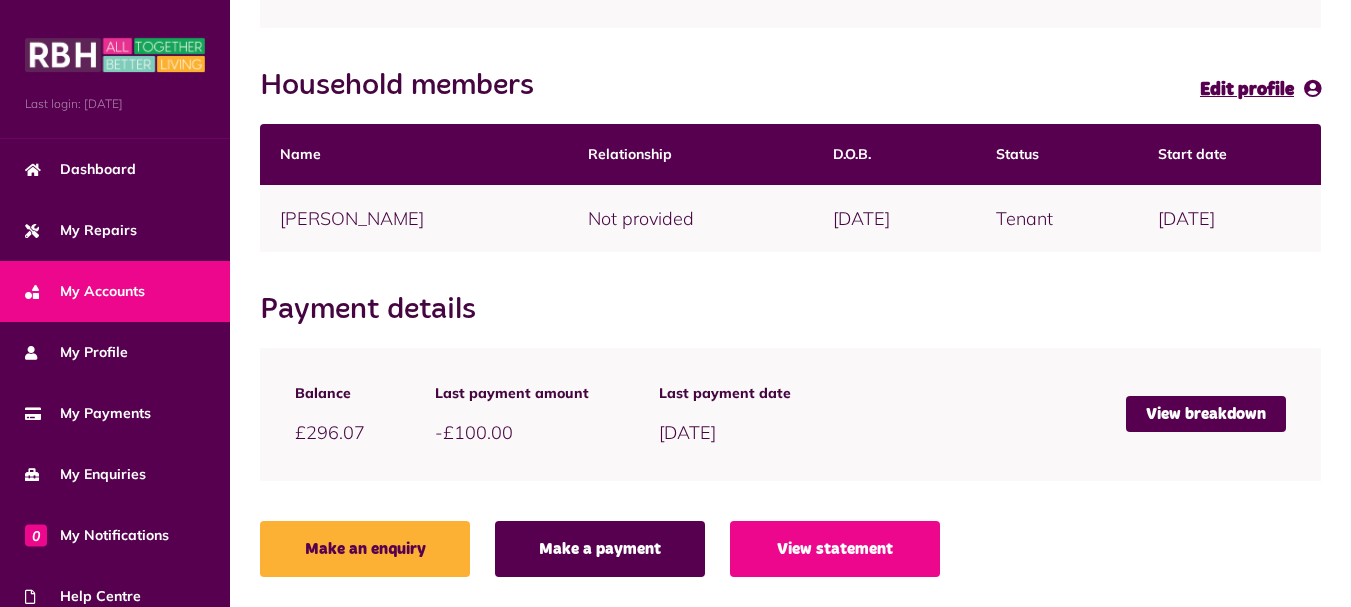 scroll, scrollTop: 0, scrollLeft: 0, axis: both 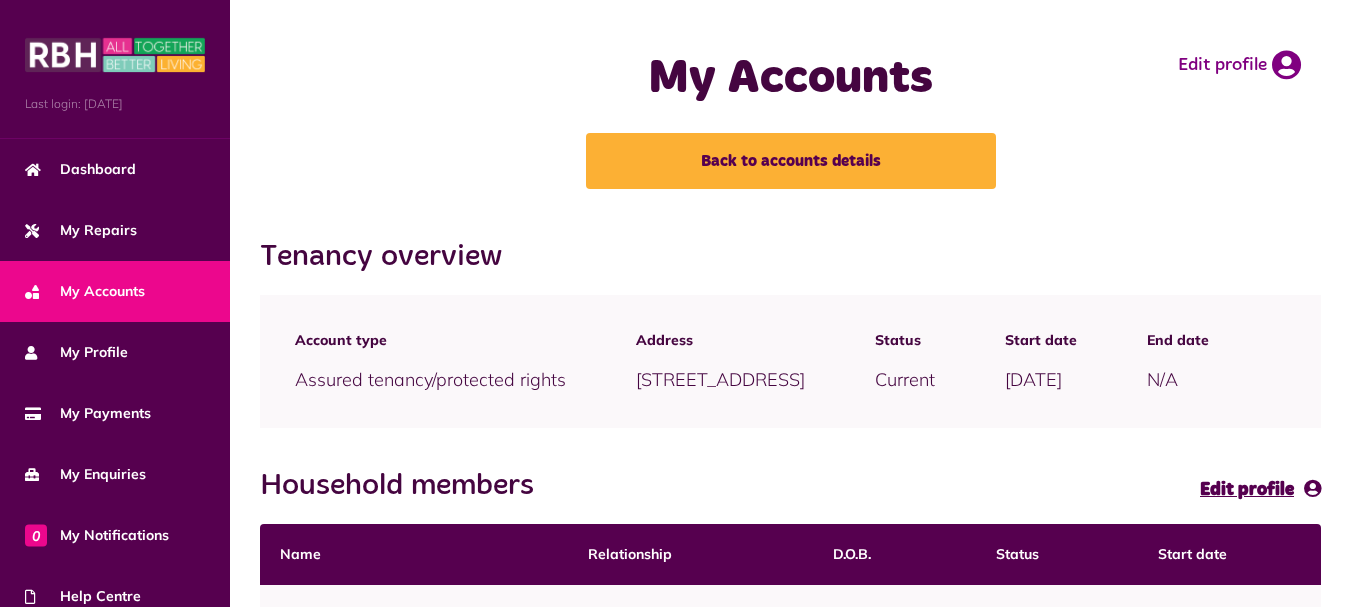 click on "Assured tenancy/protected rights" at bounding box center [430, 379] 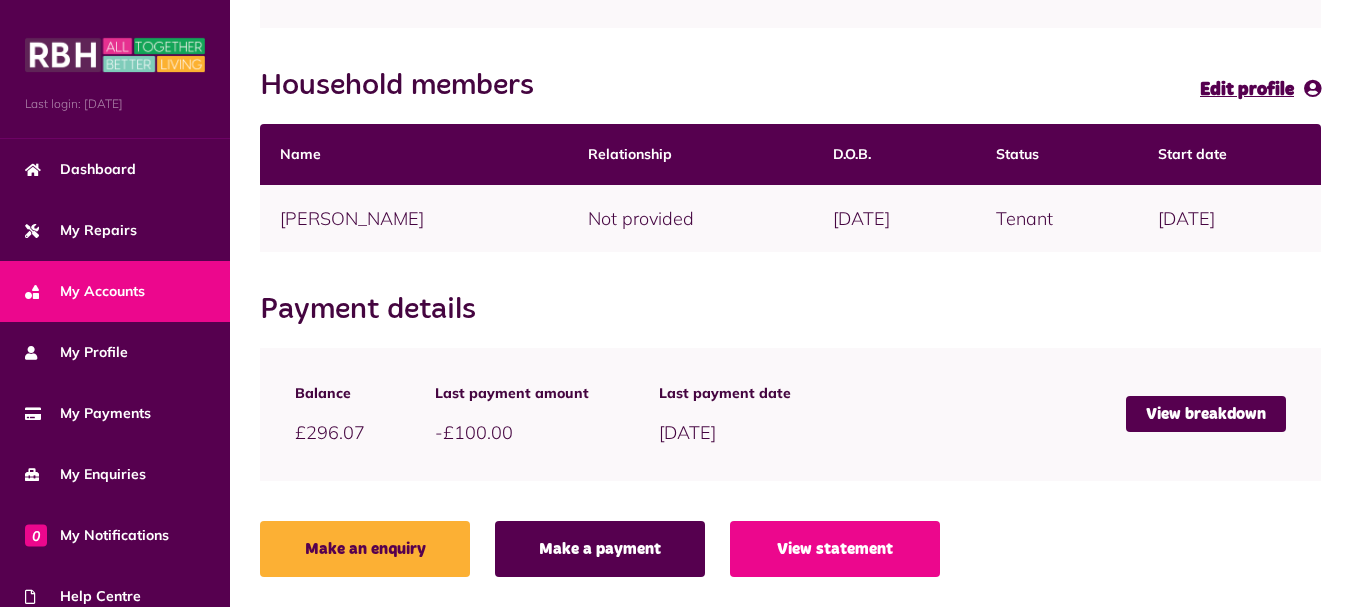click on "Mr Aslam Khan" at bounding box center (414, 218) 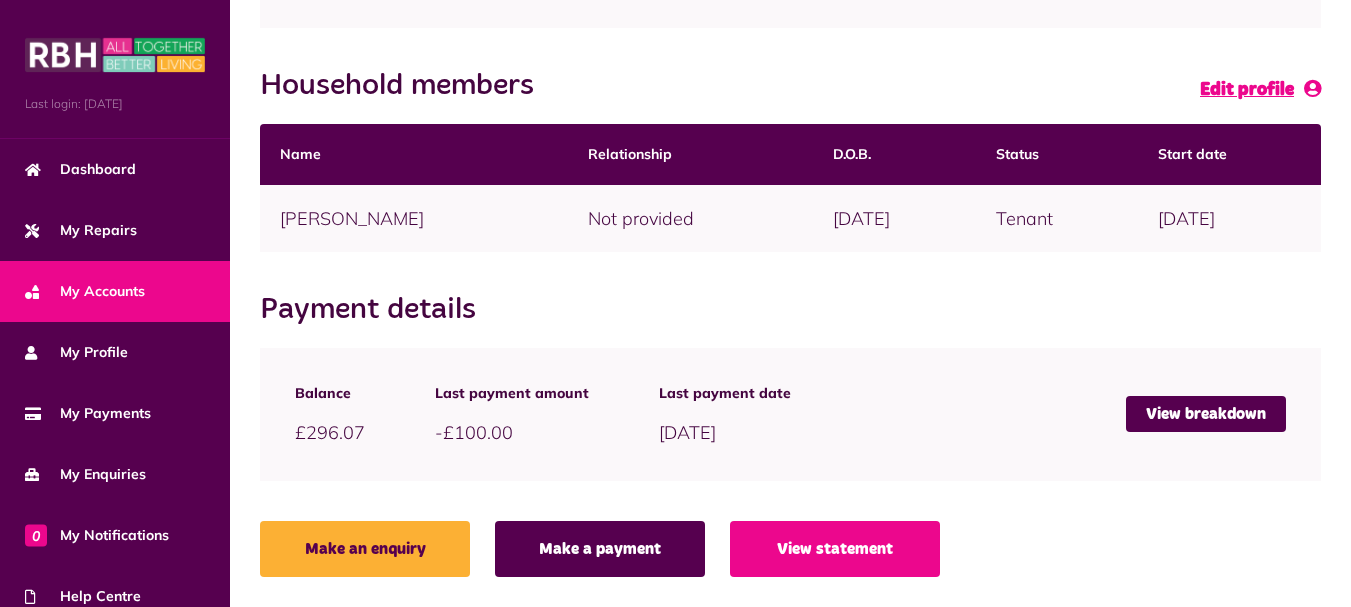 click on "Edit profile" at bounding box center [1247, 90] 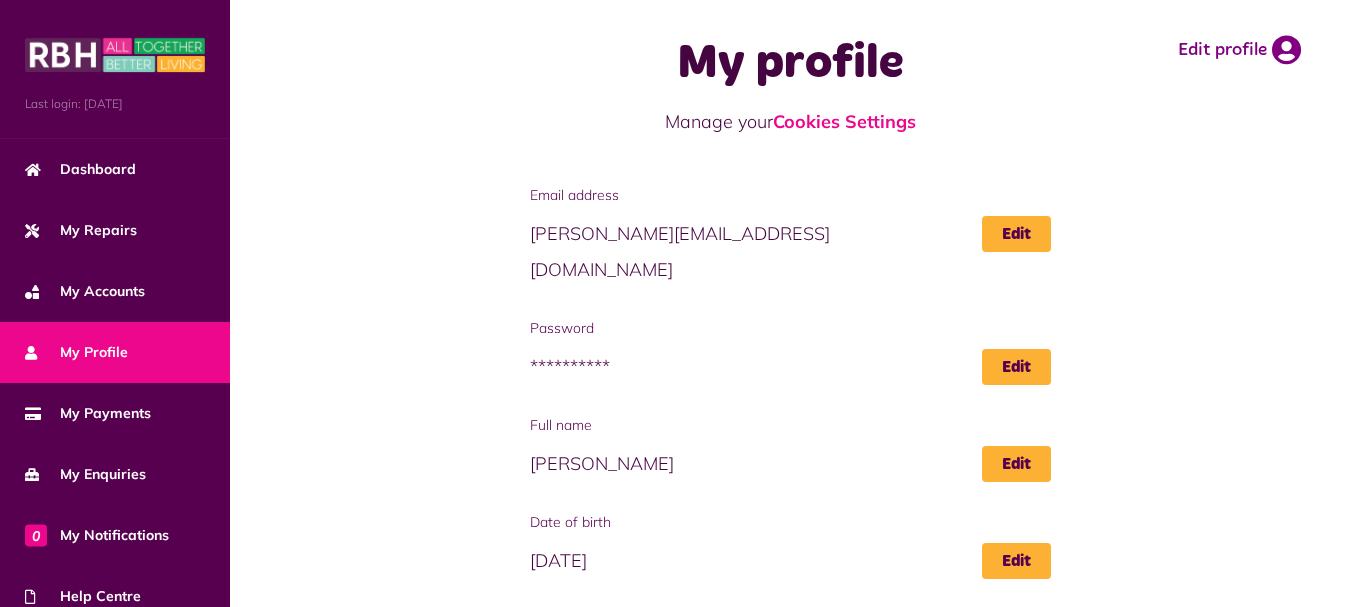 scroll, scrollTop: 0, scrollLeft: 0, axis: both 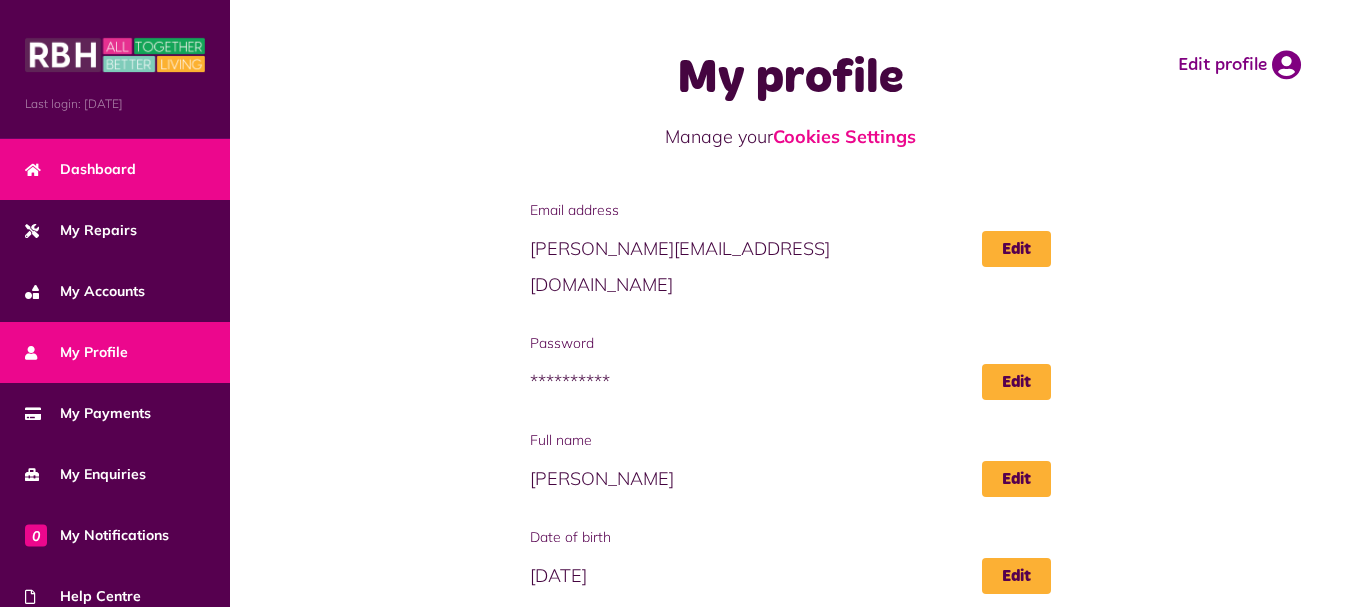 click on "Dashboard" at bounding box center [80, 169] 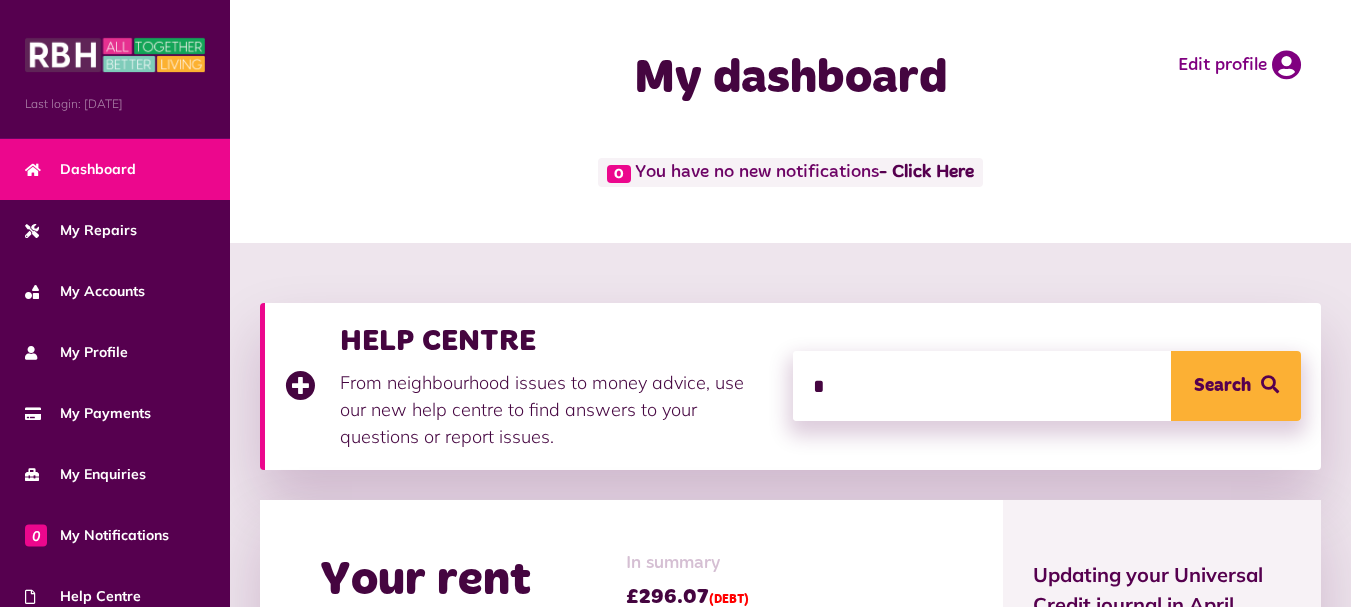 scroll, scrollTop: 0, scrollLeft: 0, axis: both 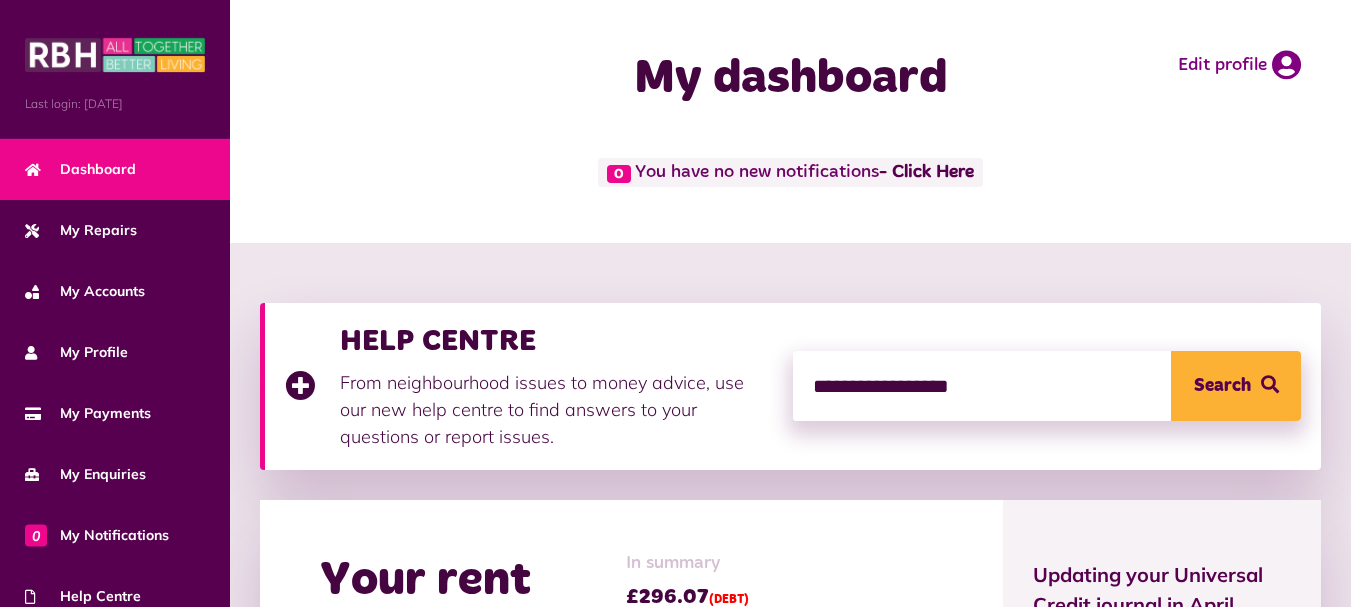 type on "**********" 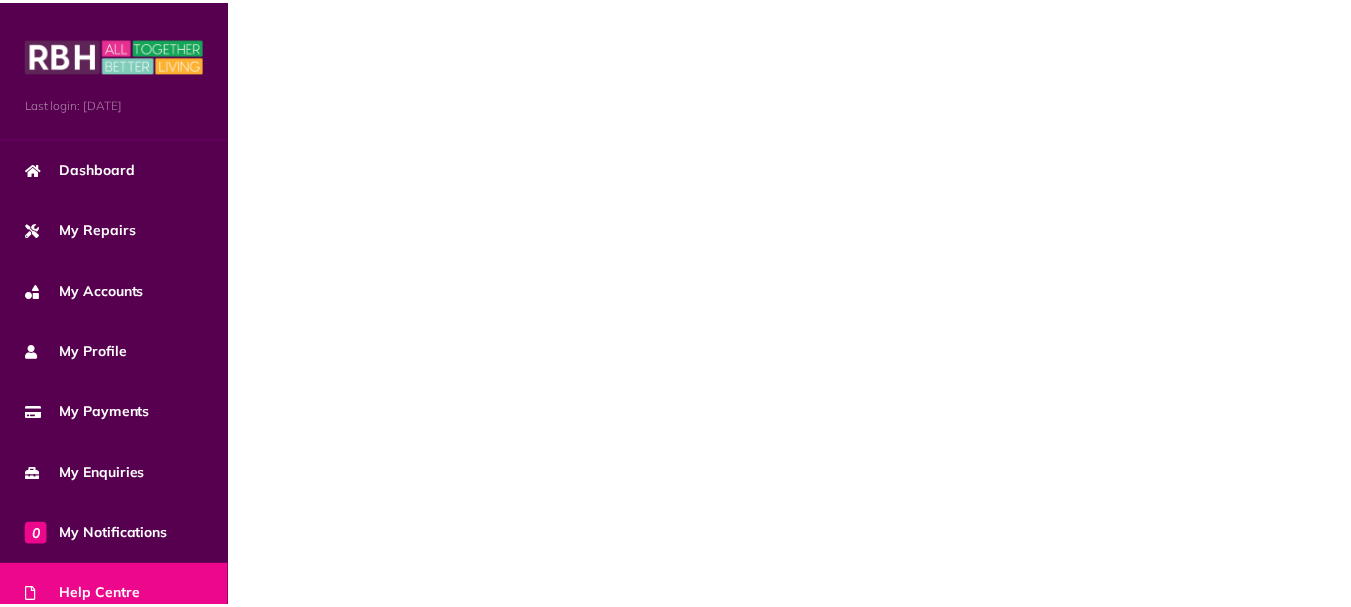 scroll, scrollTop: 0, scrollLeft: 0, axis: both 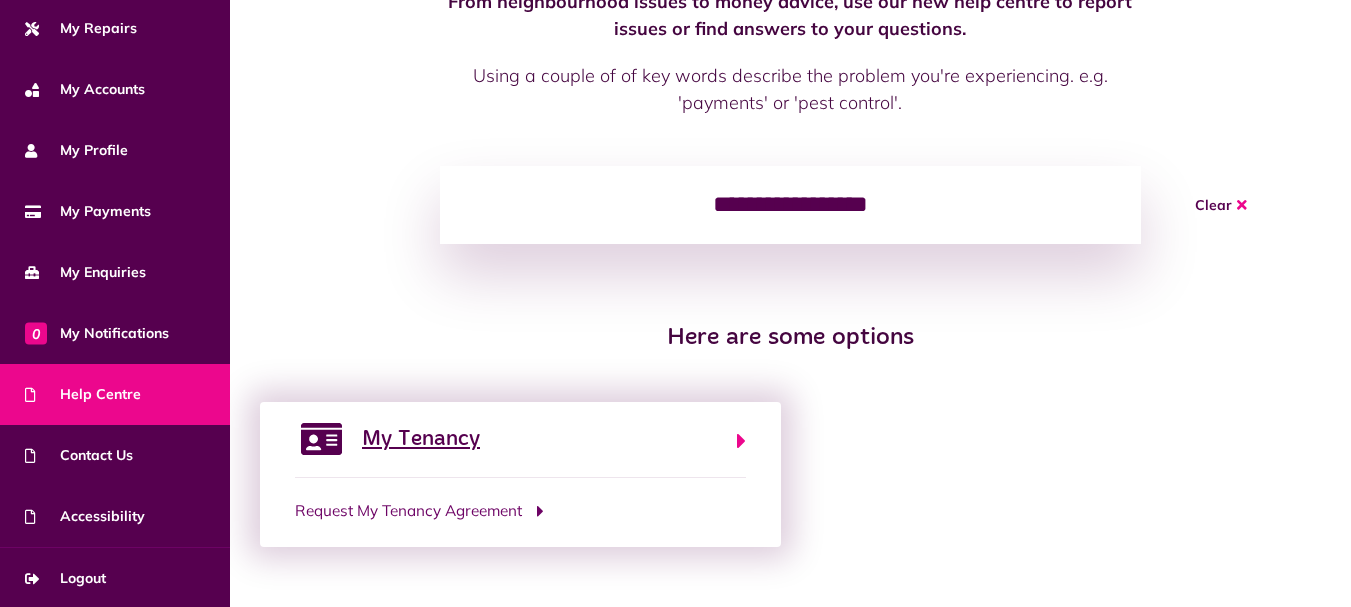 click on "My Tenancy" 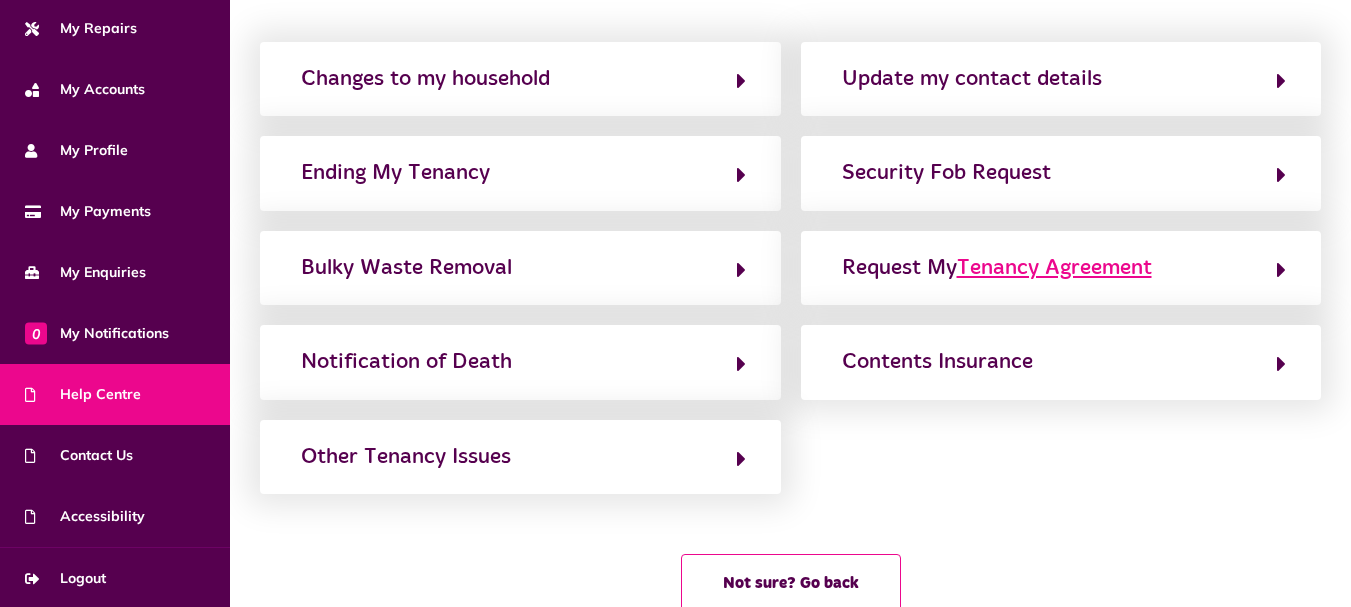 scroll, scrollTop: 221, scrollLeft: 0, axis: vertical 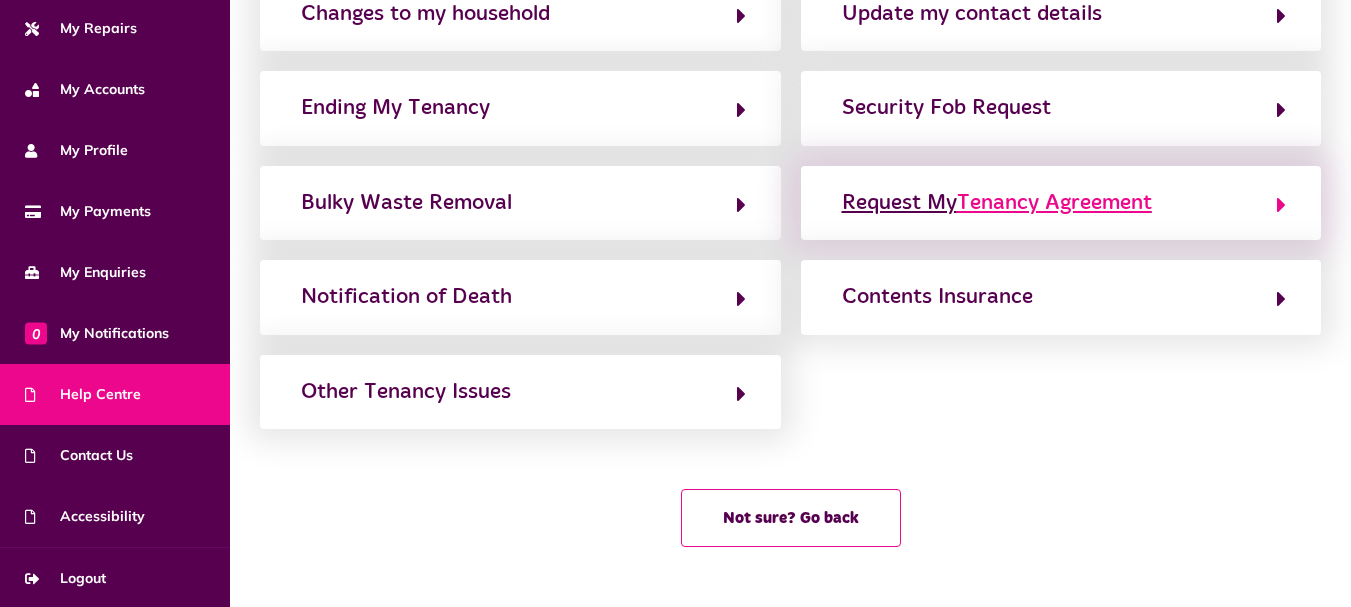 click 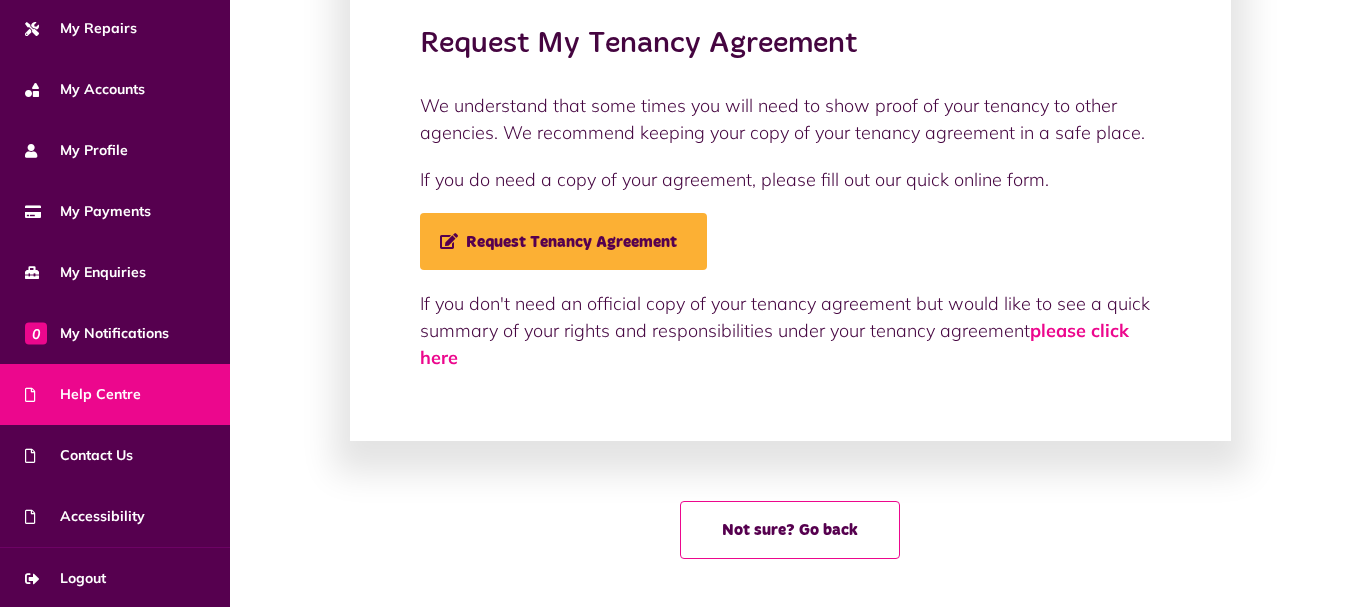 scroll, scrollTop: 187, scrollLeft: 0, axis: vertical 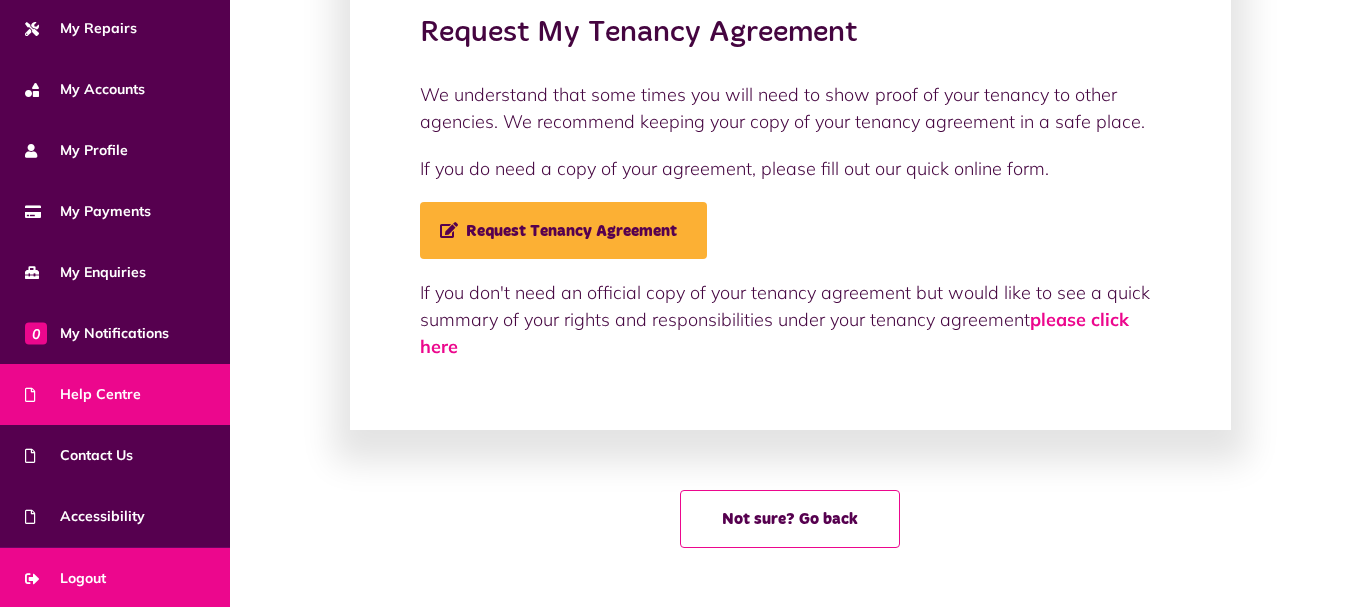 click on "Logout" at bounding box center [65, 578] 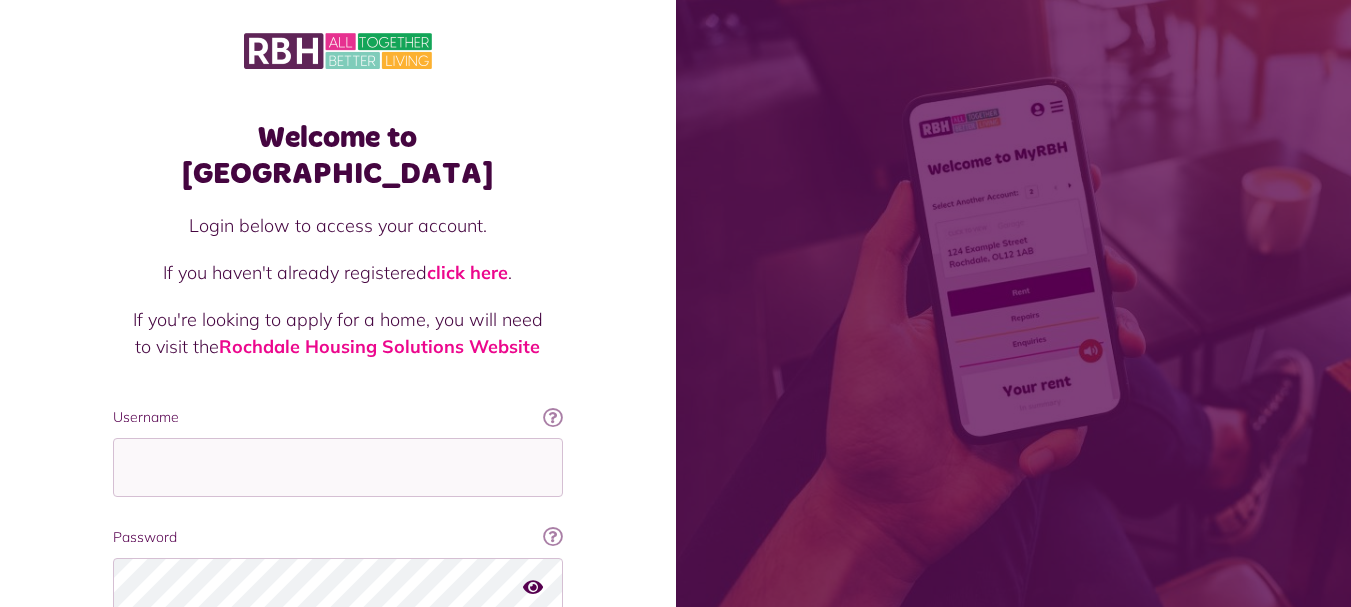 scroll, scrollTop: 0, scrollLeft: 0, axis: both 